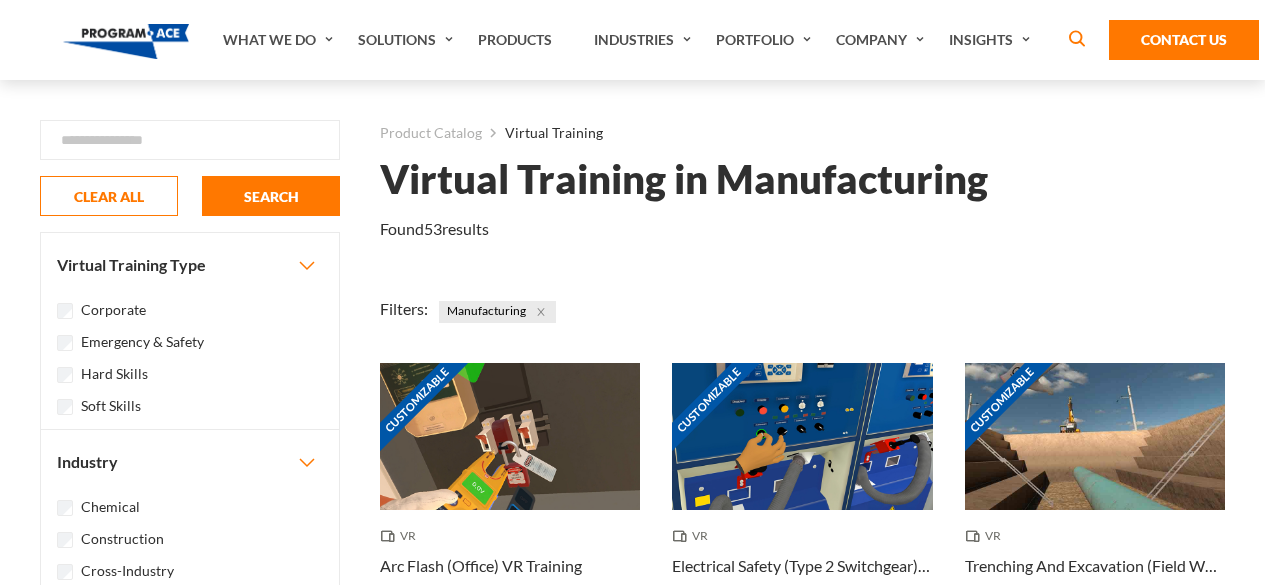 scroll, scrollTop: 0, scrollLeft: 0, axis: both 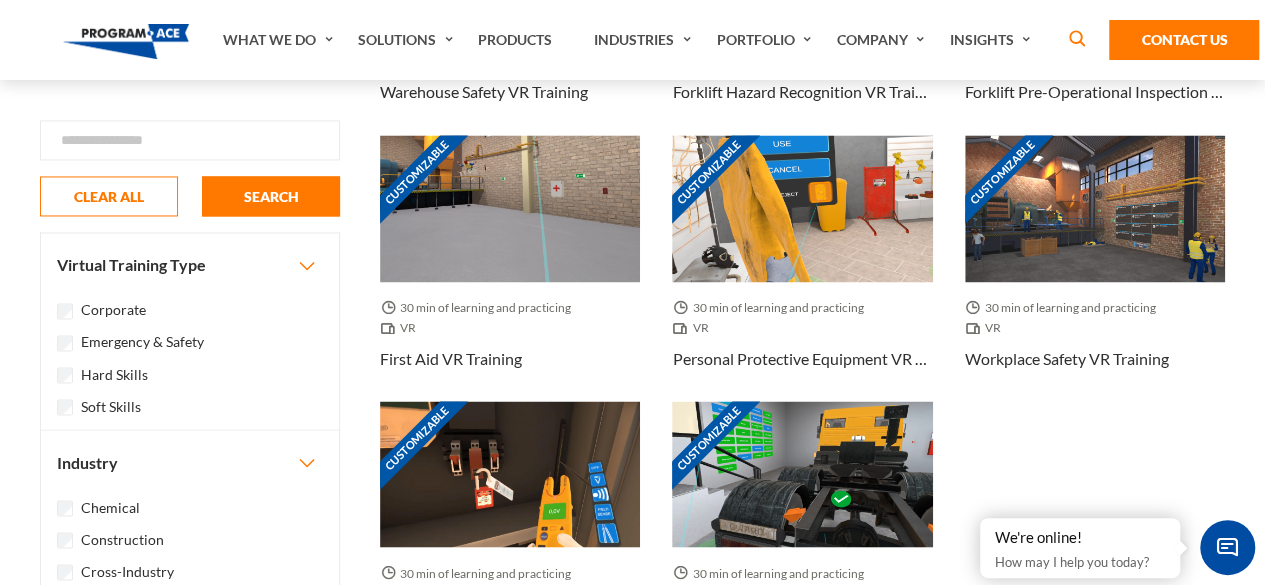 drag, startPoint x: 1274, startPoint y: 165, endPoint x: 1234, endPoint y: 292, distance: 133.15028 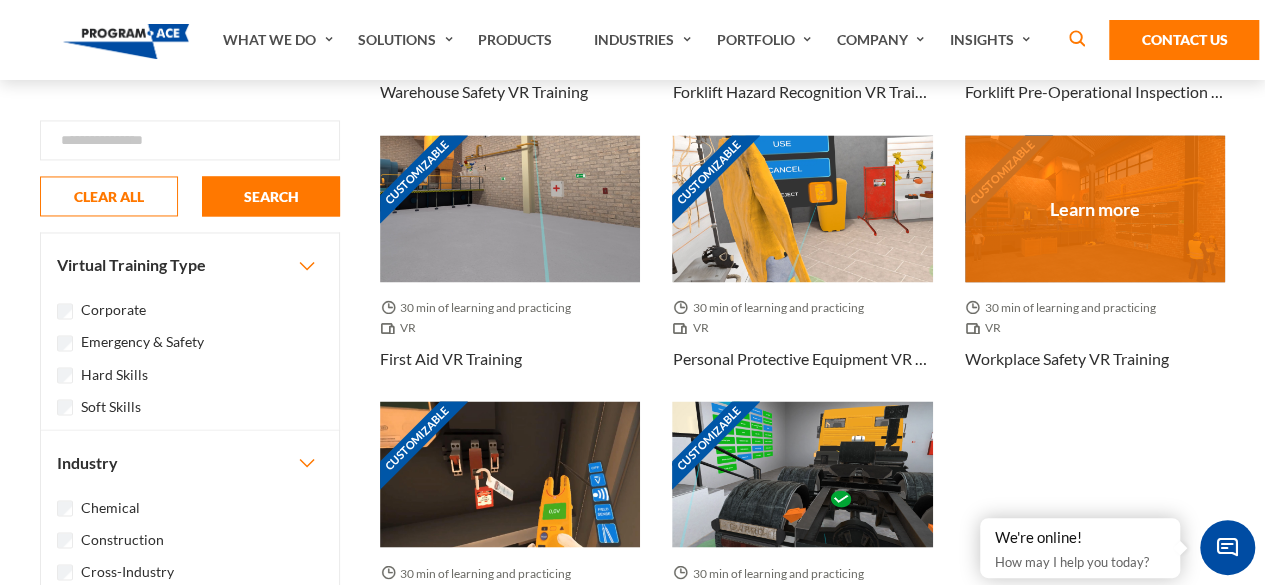 click on "Customizable" at bounding box center [1095, 208] 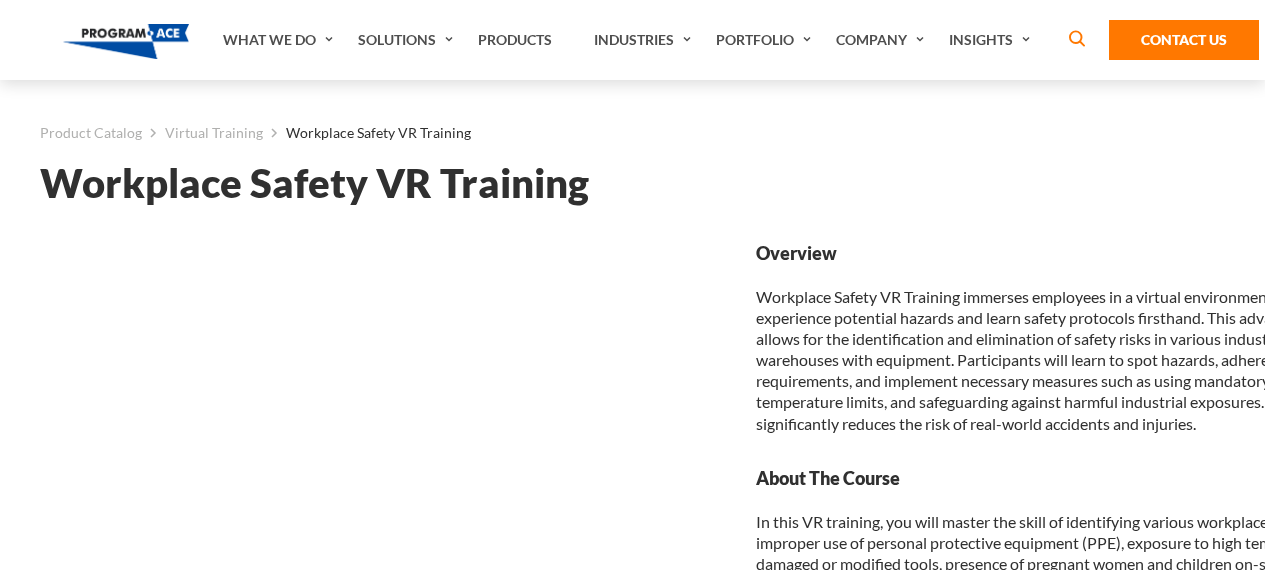 scroll, scrollTop: 0, scrollLeft: 0, axis: both 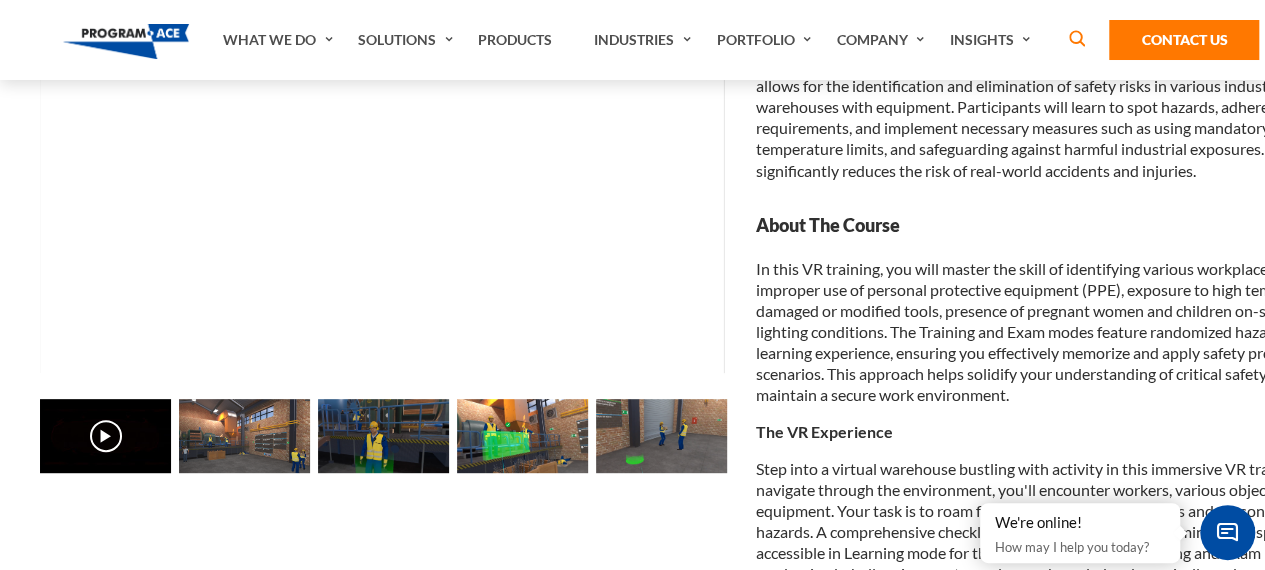 click at bounding box center (244, 436) 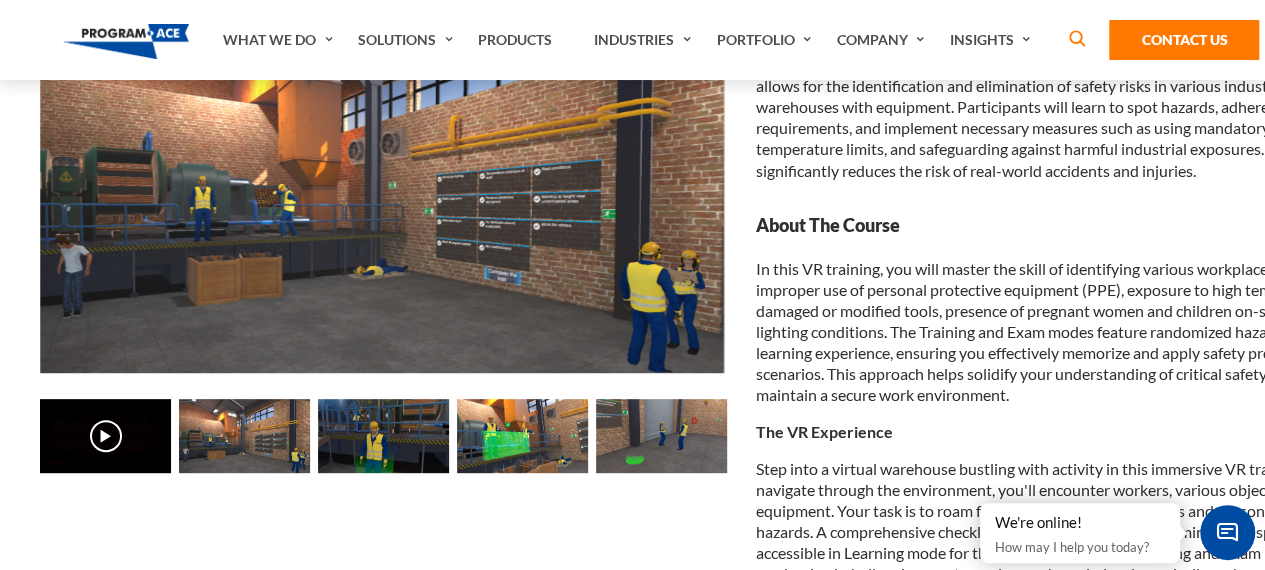 click at bounding box center [383, 436] 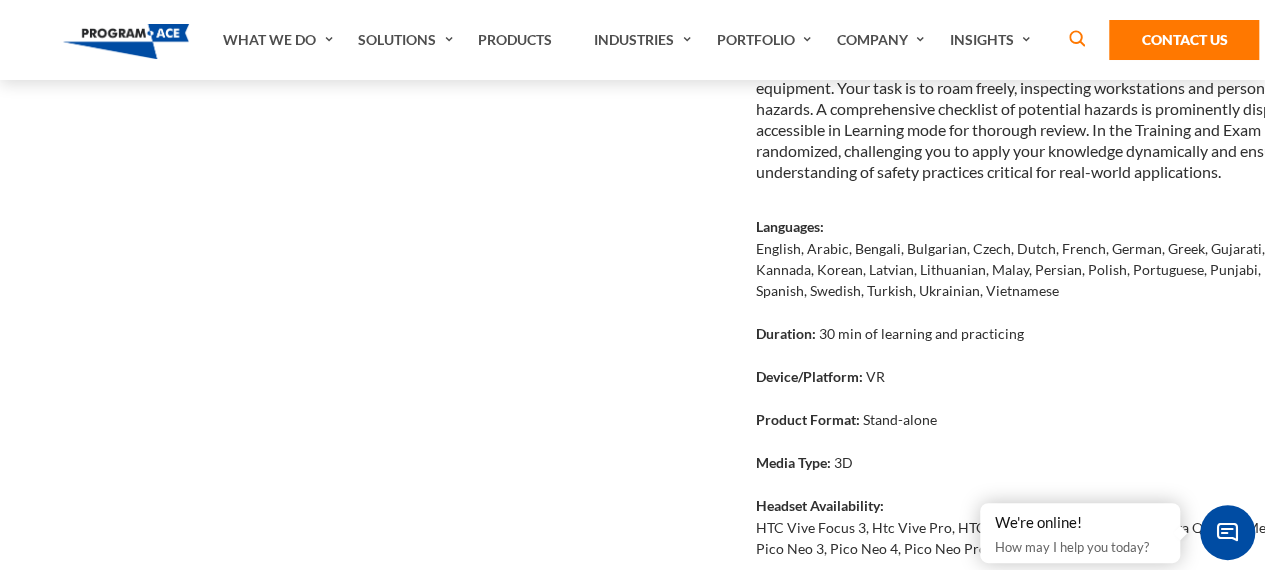 scroll, scrollTop: 0, scrollLeft: 0, axis: both 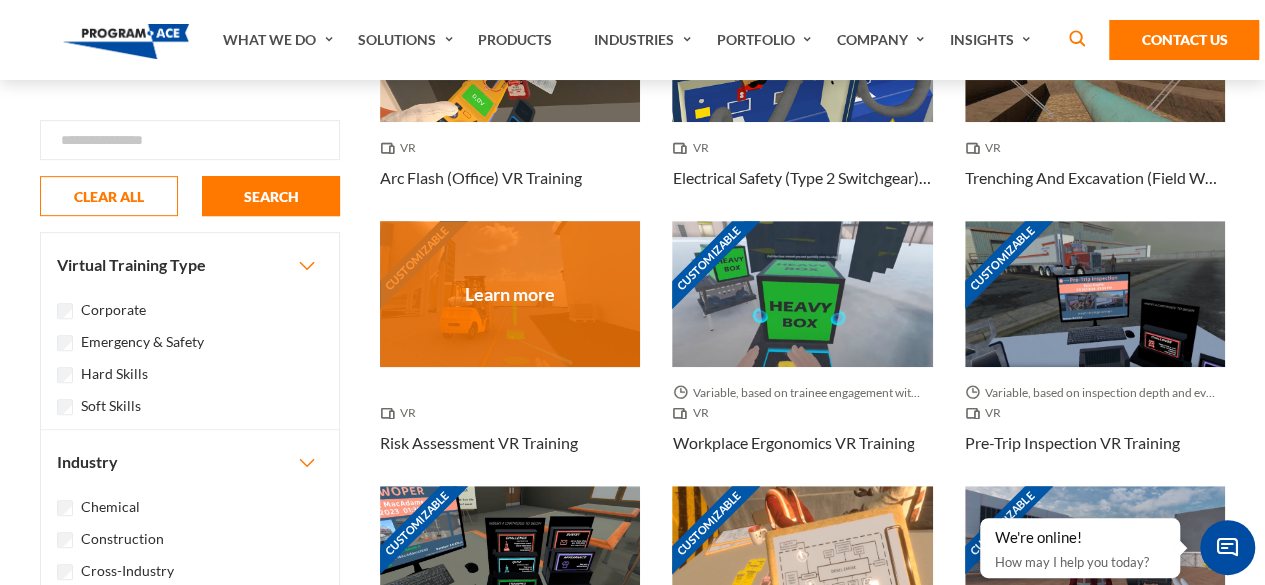 click on "Customizable" at bounding box center (510, 294) 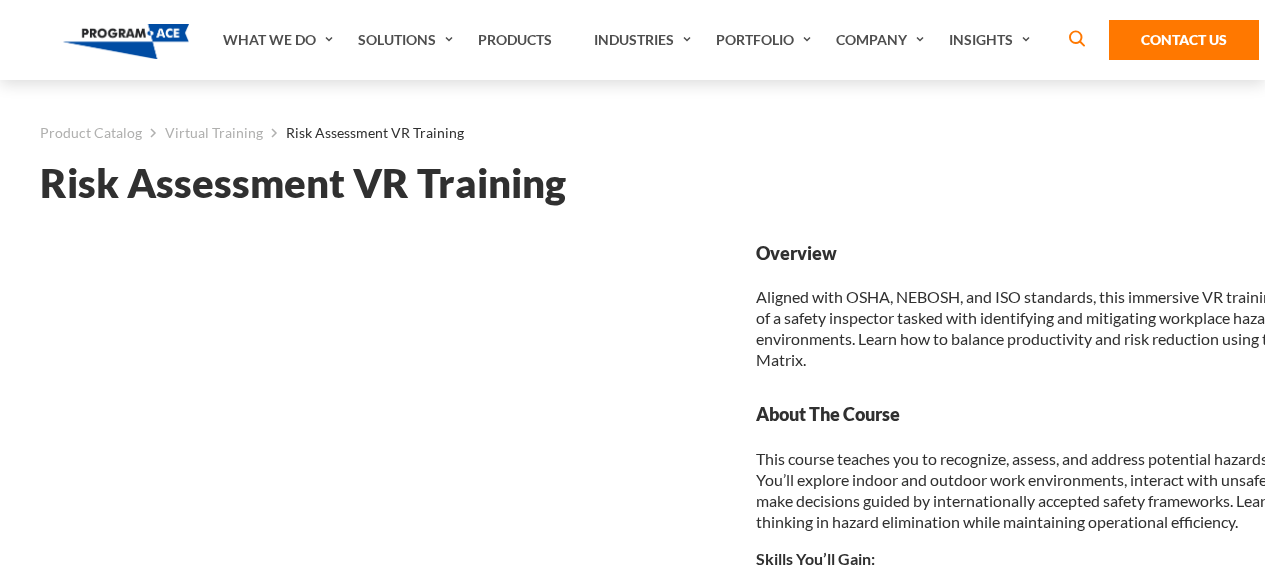 scroll, scrollTop: 0, scrollLeft: 0, axis: both 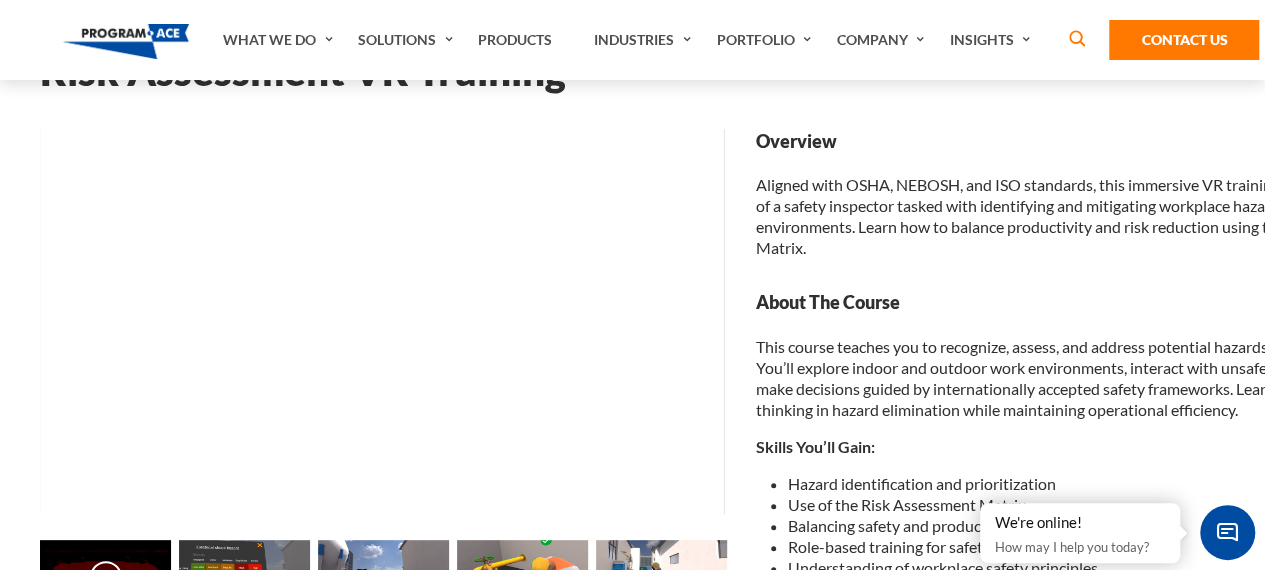 drag, startPoint x: 1273, startPoint y: 133, endPoint x: 1232, endPoint y: 173, distance: 57.280014 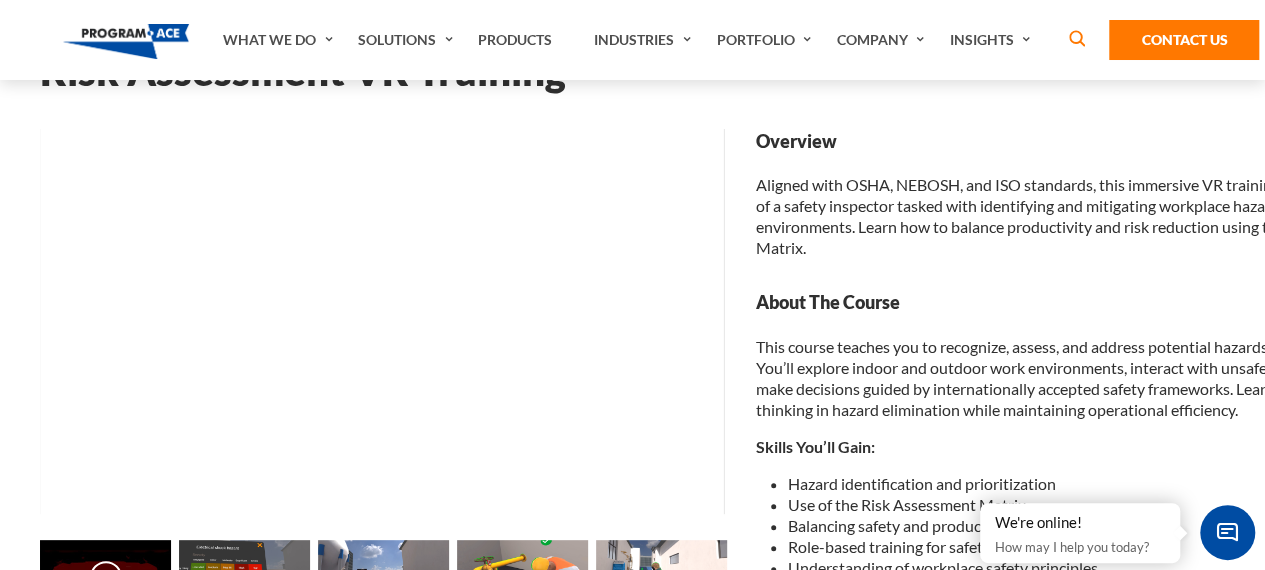 click on "What We Do
Services
Business Analysis &
Consulting
Software Engineering
Learn more" at bounding box center (632, 942) 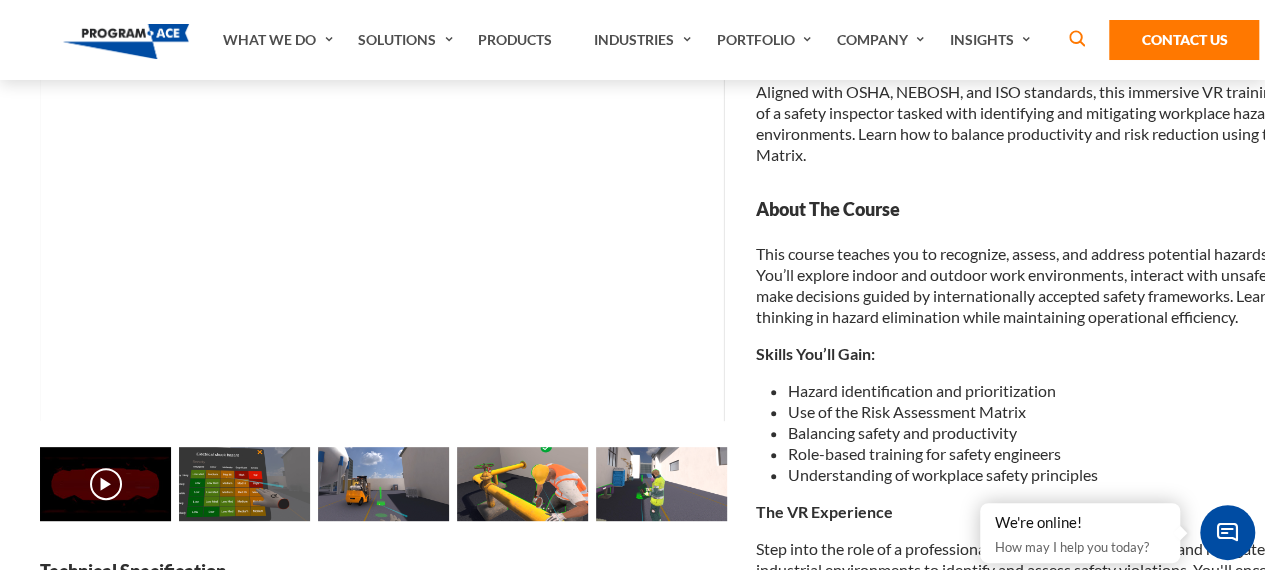 scroll, scrollTop: 213, scrollLeft: 0, axis: vertical 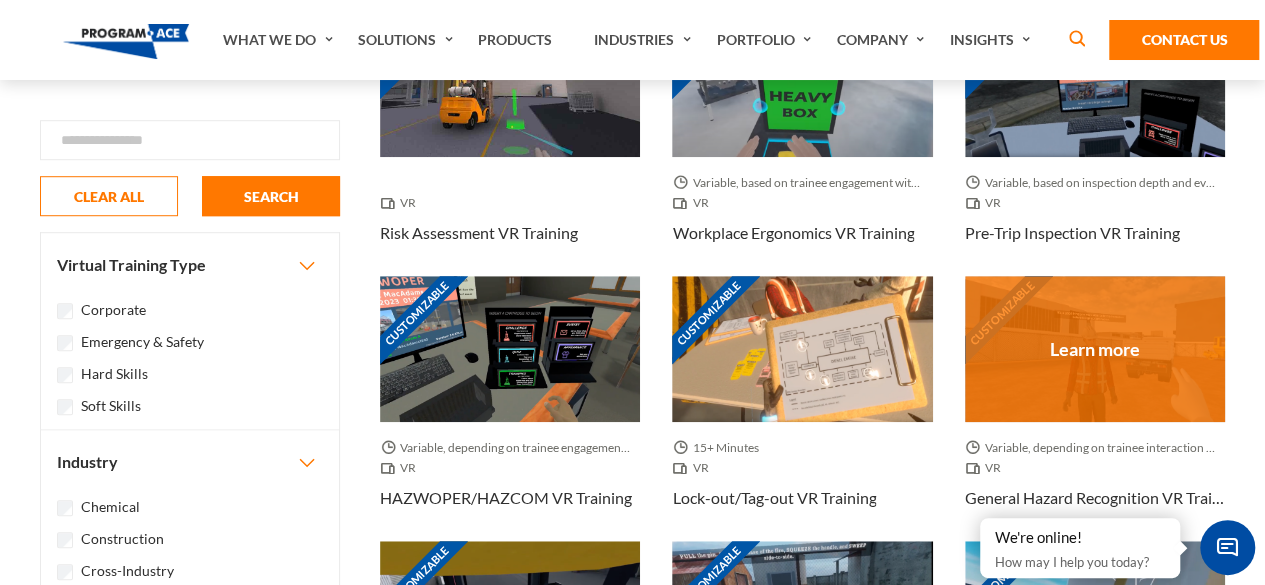click on "Customizable" at bounding box center [1095, 349] 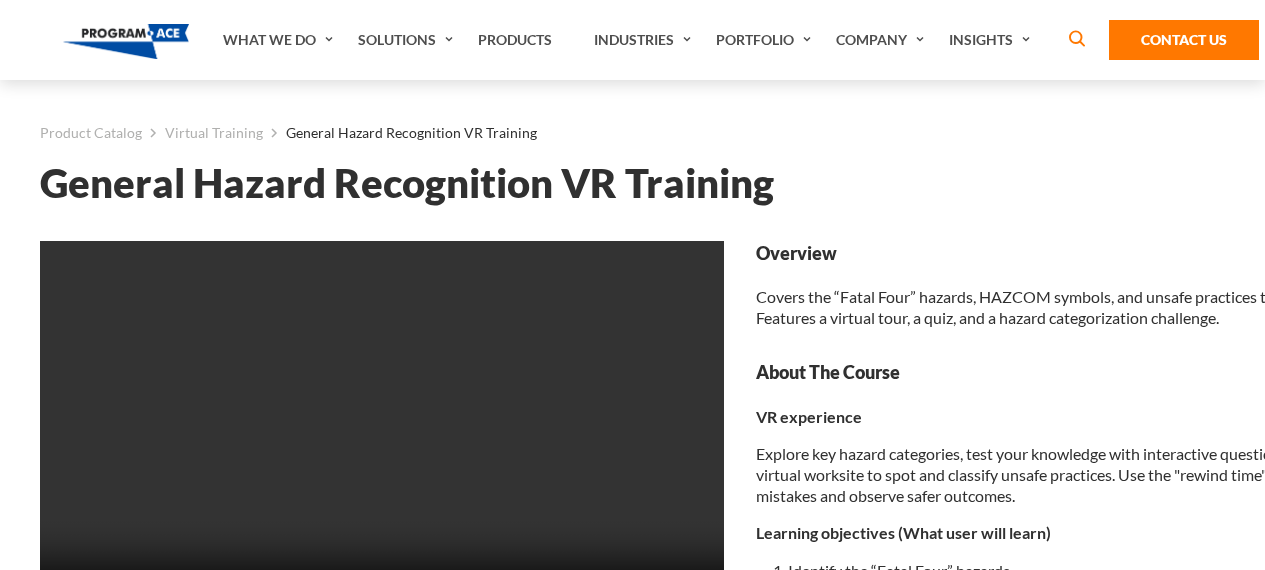 scroll, scrollTop: 0, scrollLeft: 0, axis: both 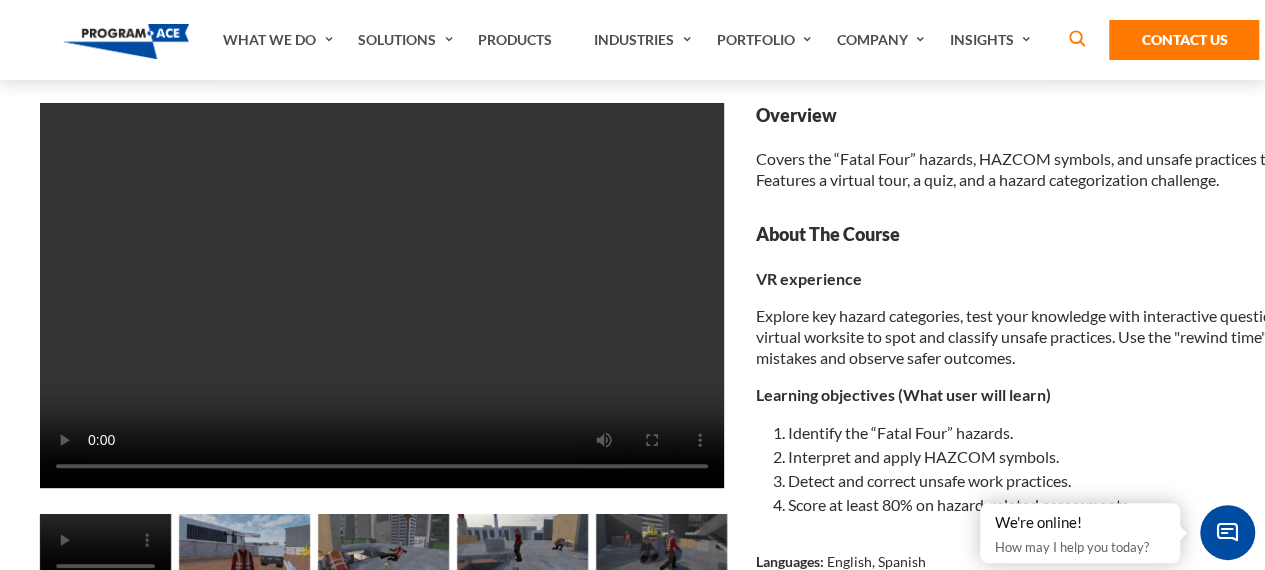 type 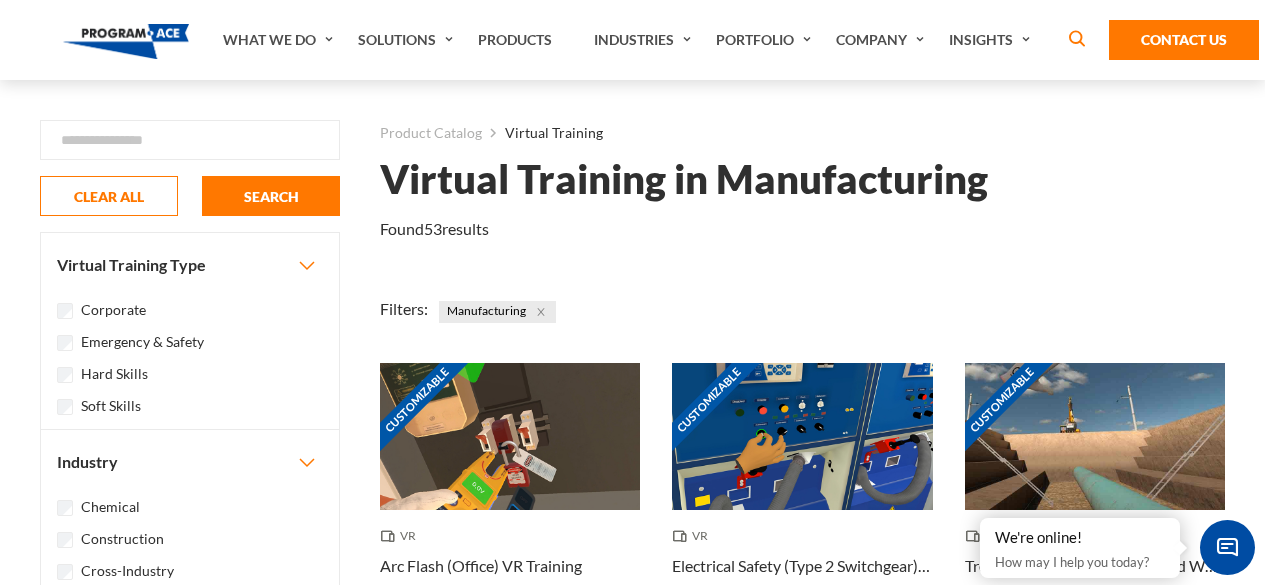 scroll, scrollTop: 598, scrollLeft: 0, axis: vertical 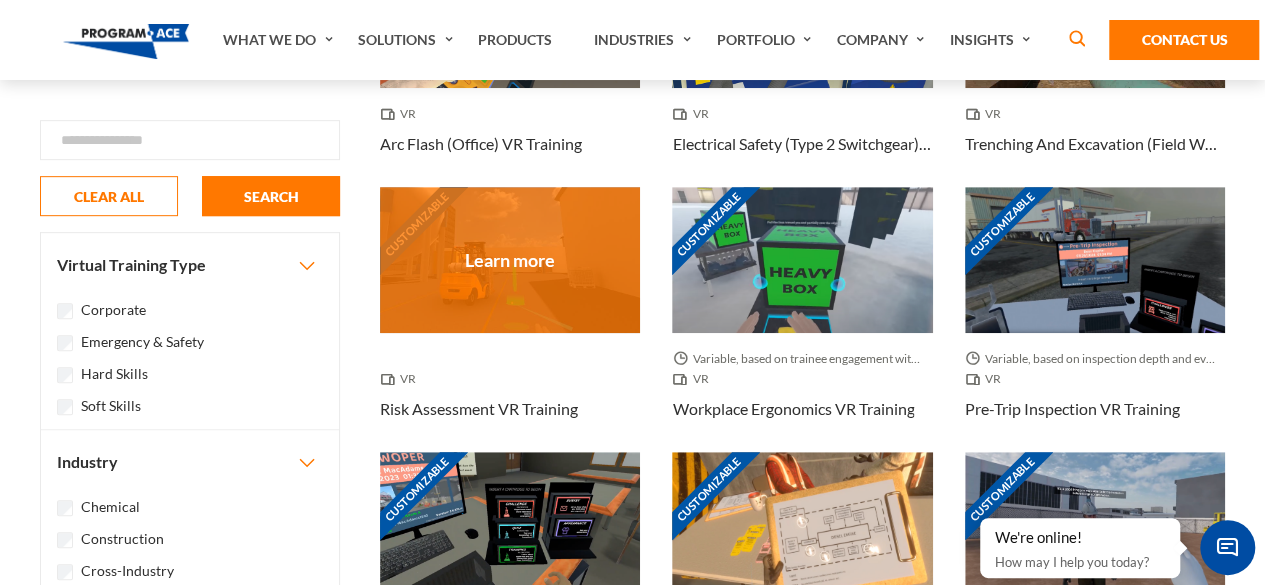 click on "Customizable" at bounding box center [510, 260] 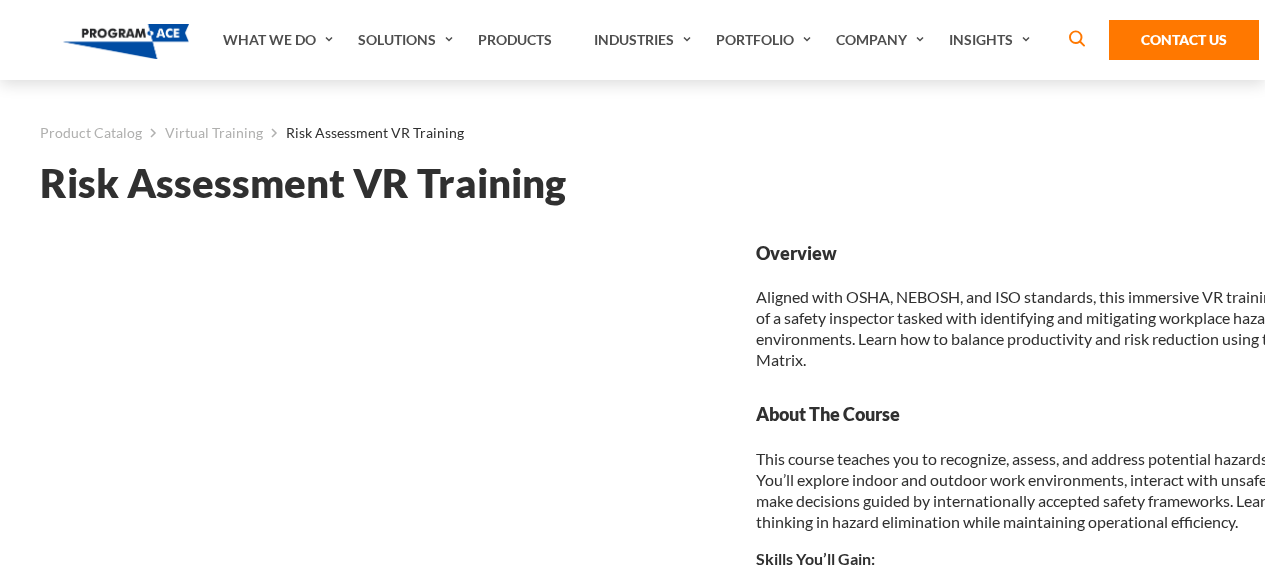 scroll, scrollTop: 0, scrollLeft: 0, axis: both 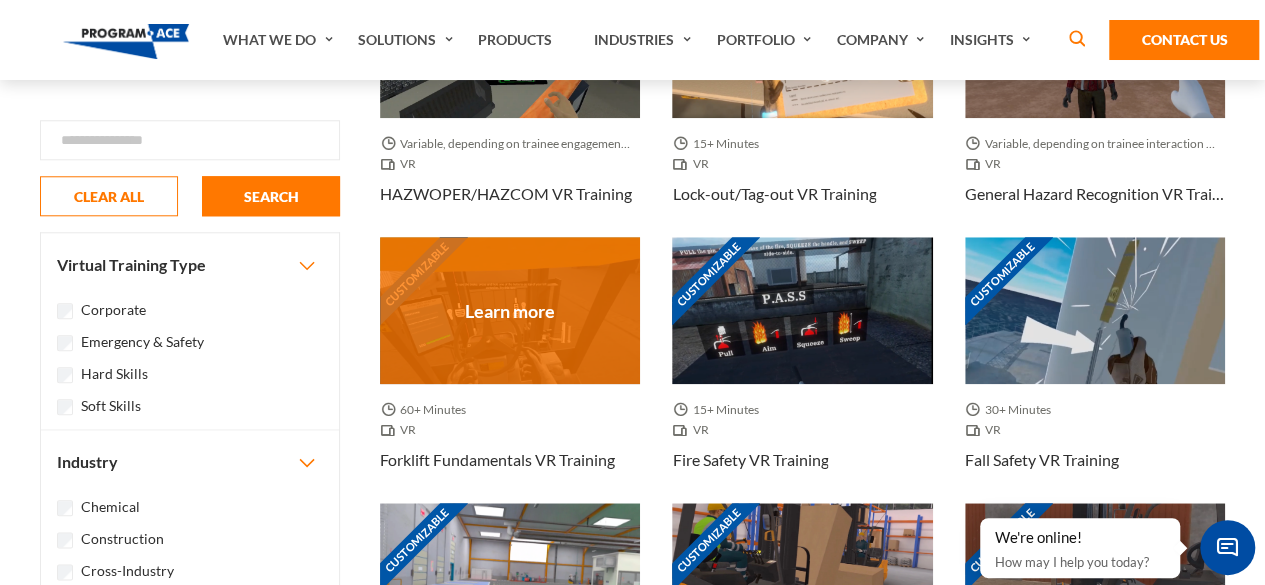 click on "Customizable" at bounding box center (510, 310) 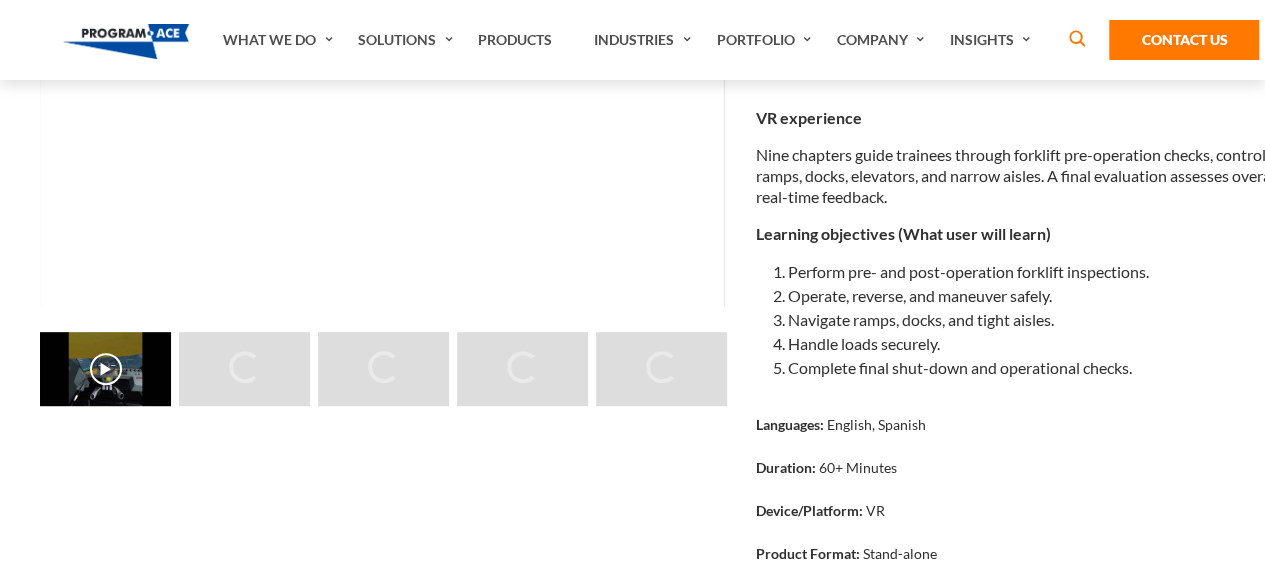 scroll, scrollTop: 321, scrollLeft: 0, axis: vertical 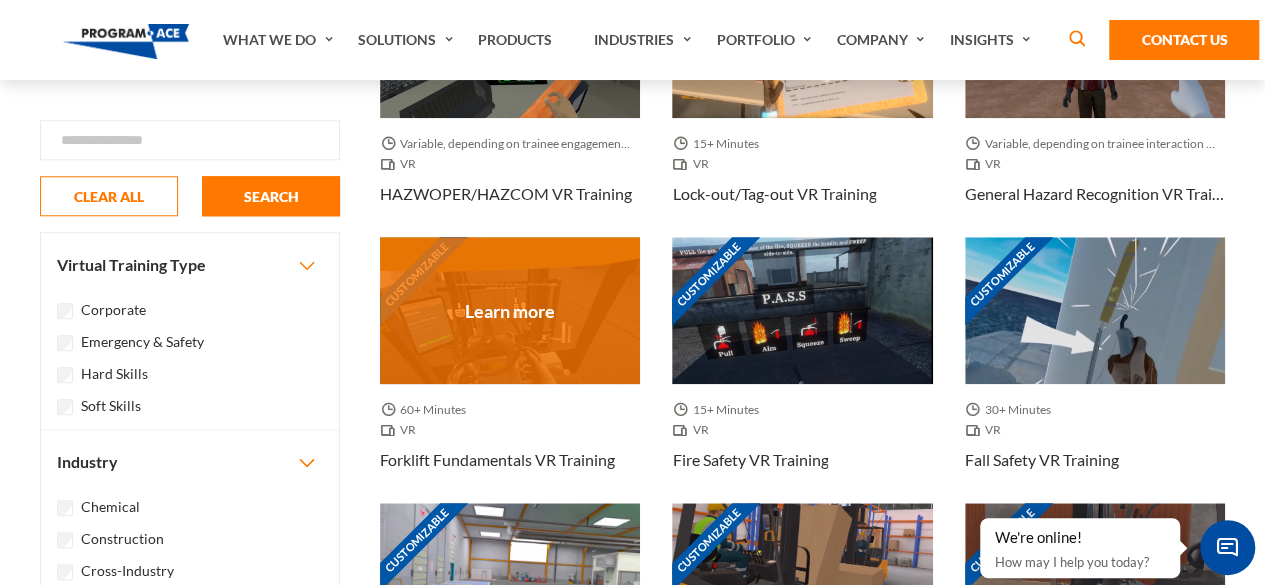 click on "Customizable" at bounding box center (510, 310) 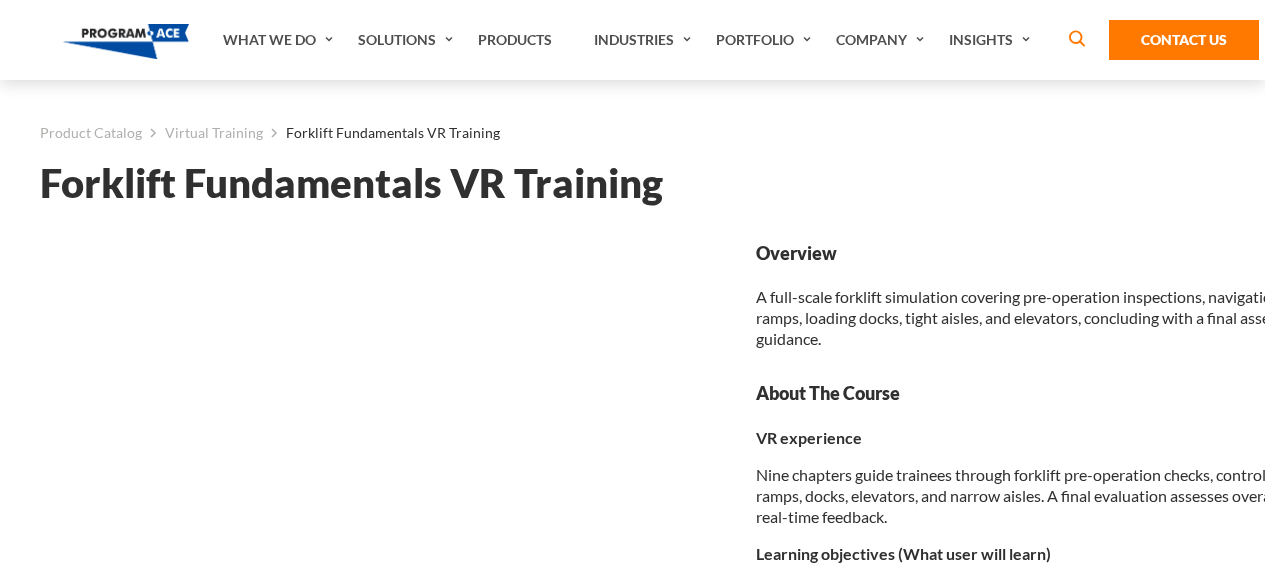 scroll, scrollTop: 0, scrollLeft: 0, axis: both 